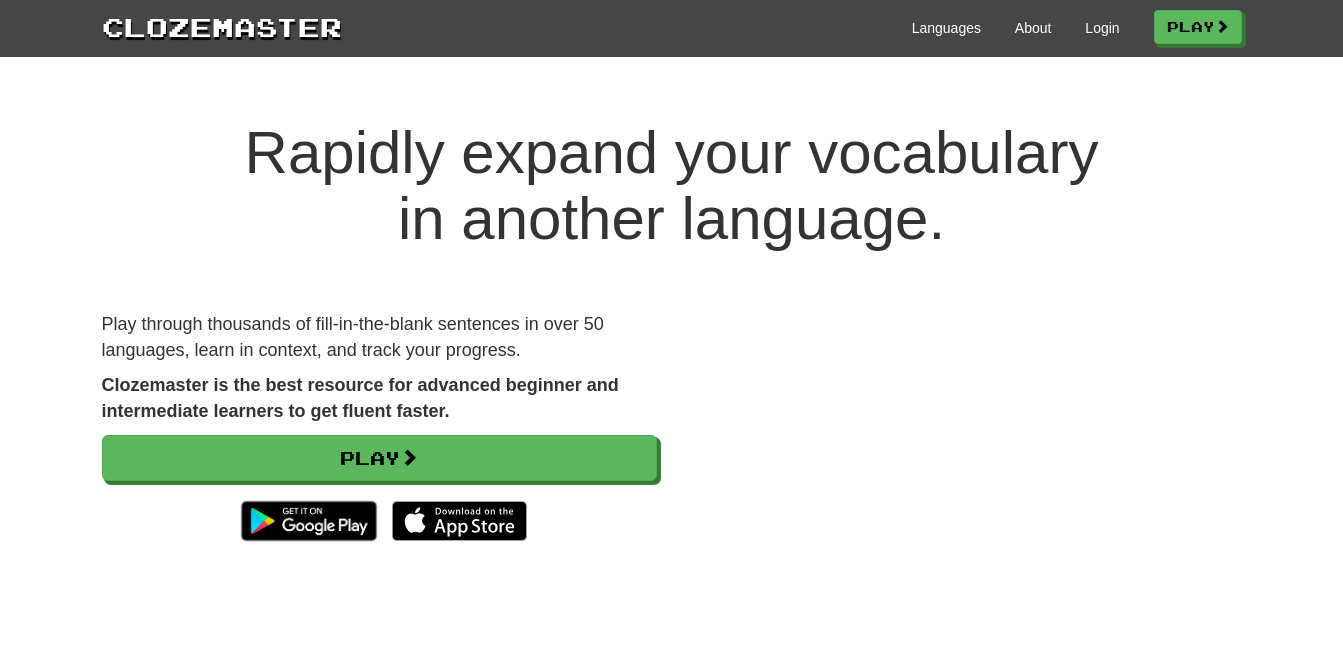 scroll, scrollTop: 0, scrollLeft: 0, axis: both 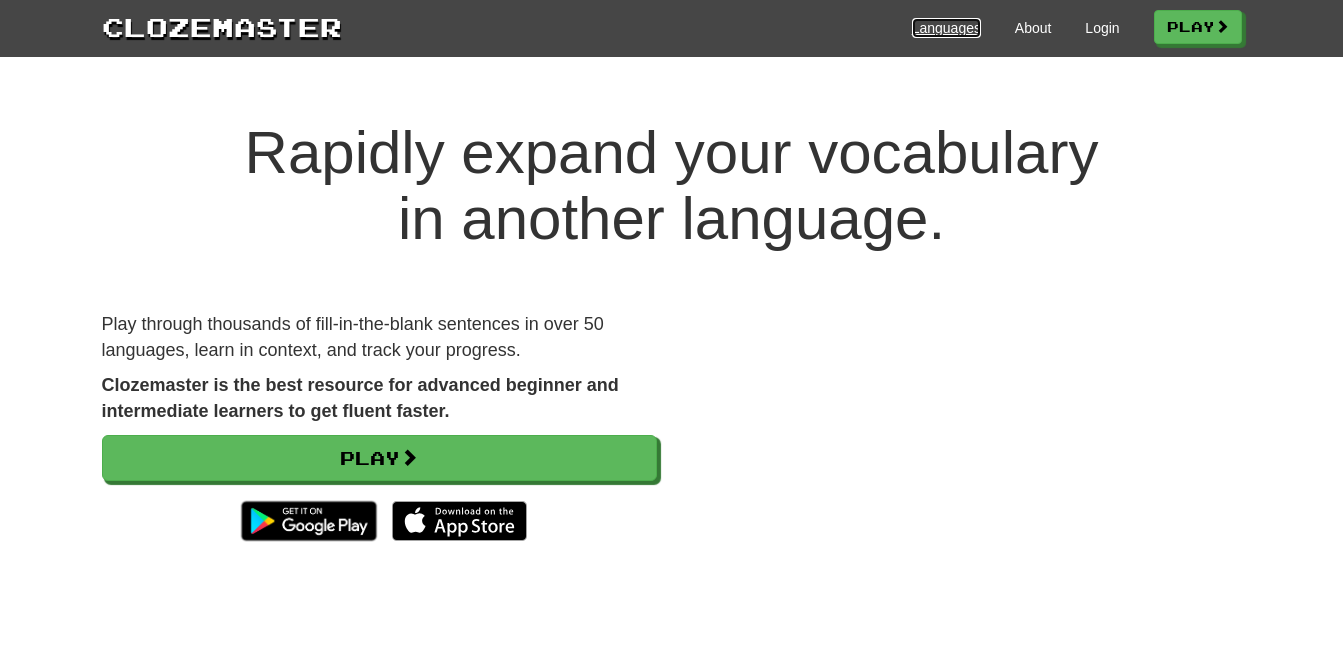 click on "Languages" at bounding box center (946, 28) 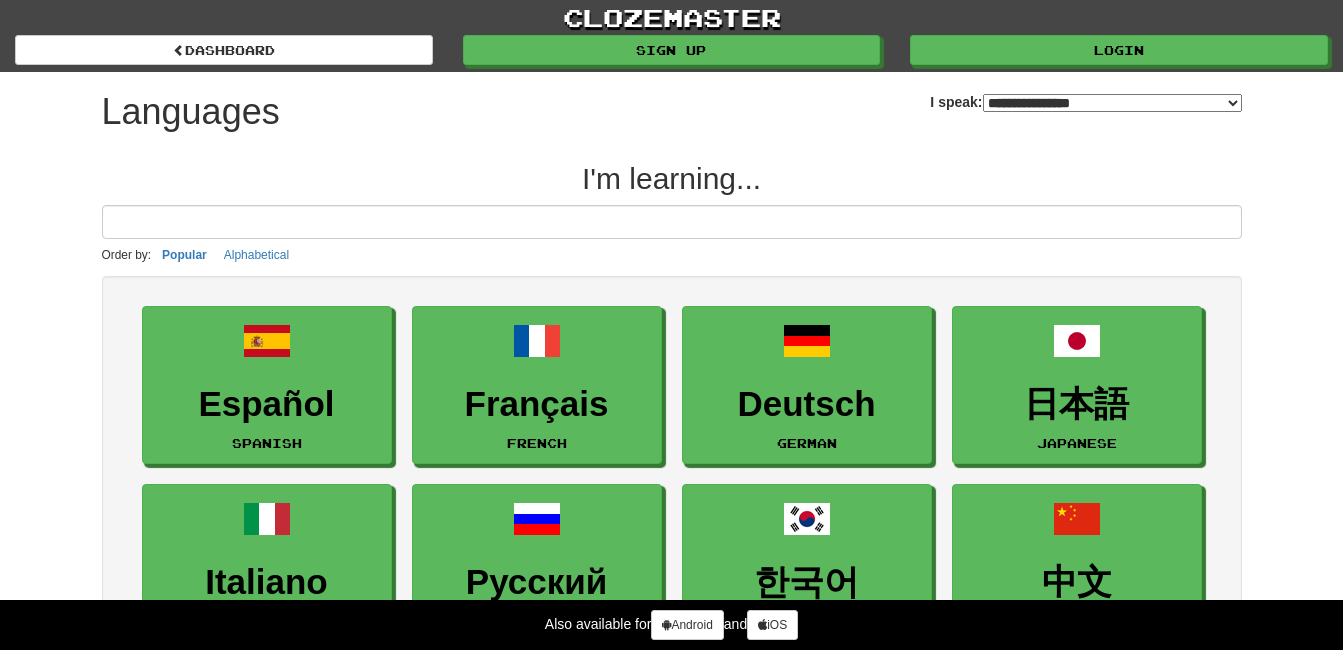 scroll, scrollTop: 0, scrollLeft: 0, axis: both 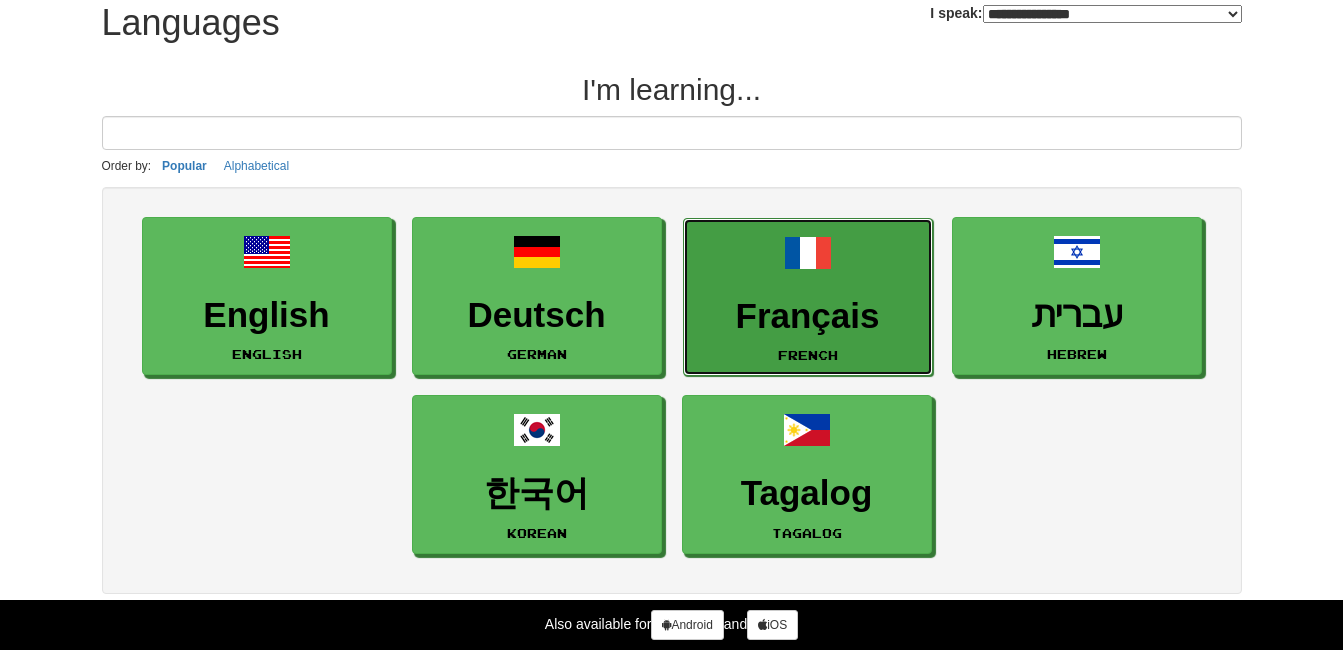 click on "Français French" at bounding box center [808, 297] 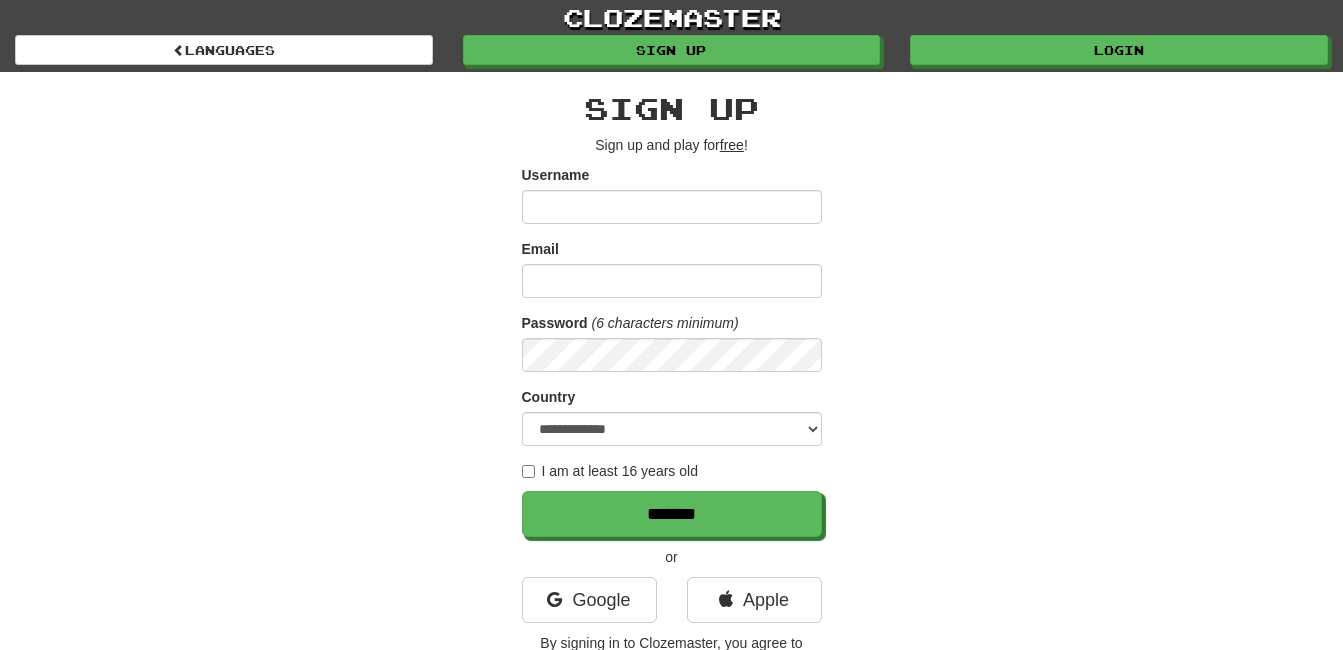 scroll, scrollTop: 0, scrollLeft: 0, axis: both 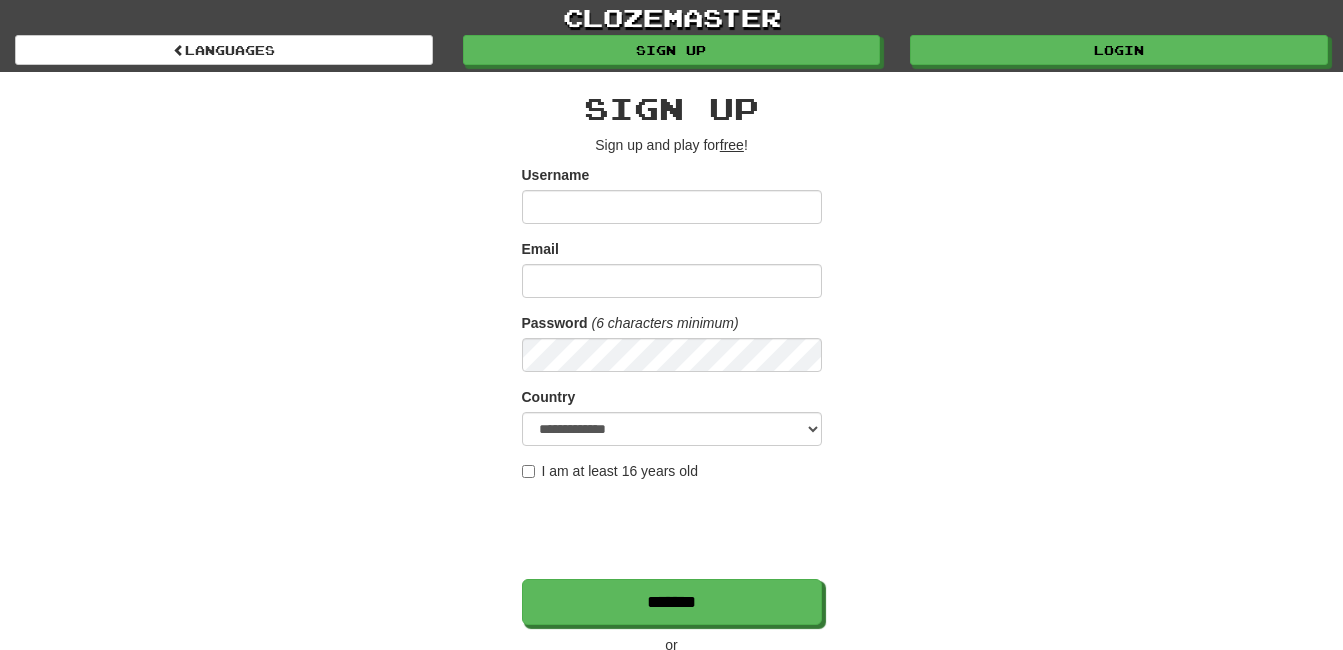 click on "Username" at bounding box center [672, 207] 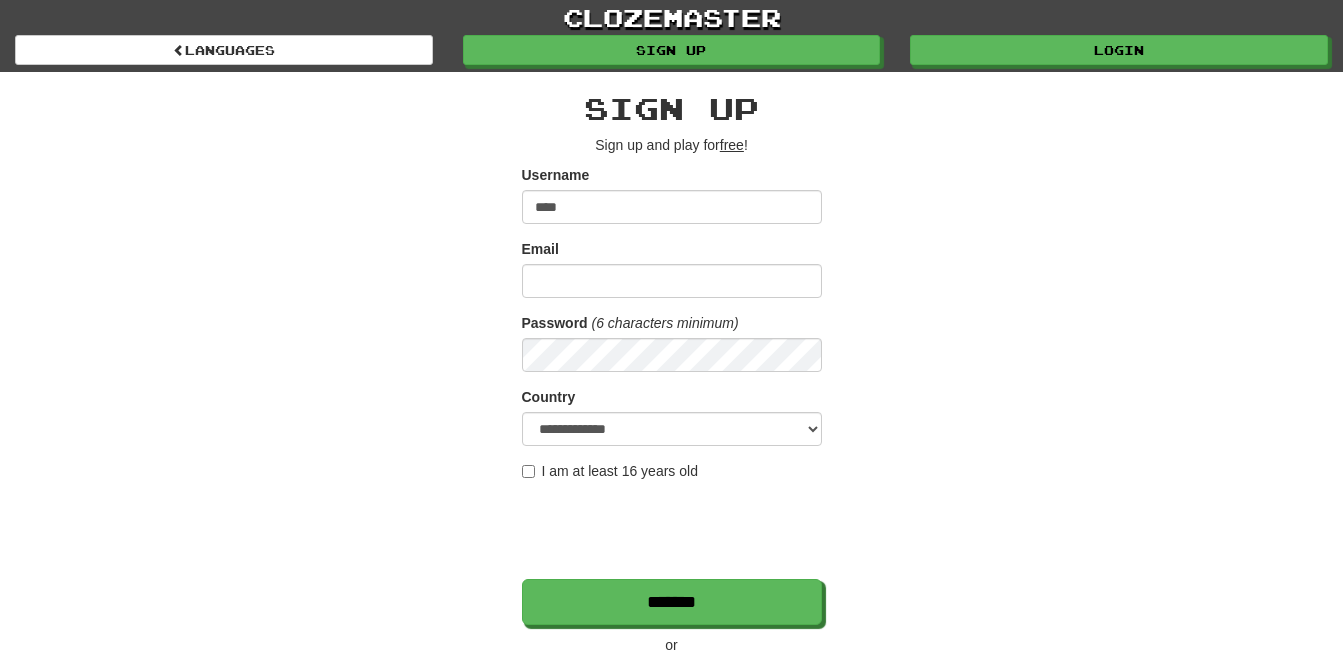 type on "****" 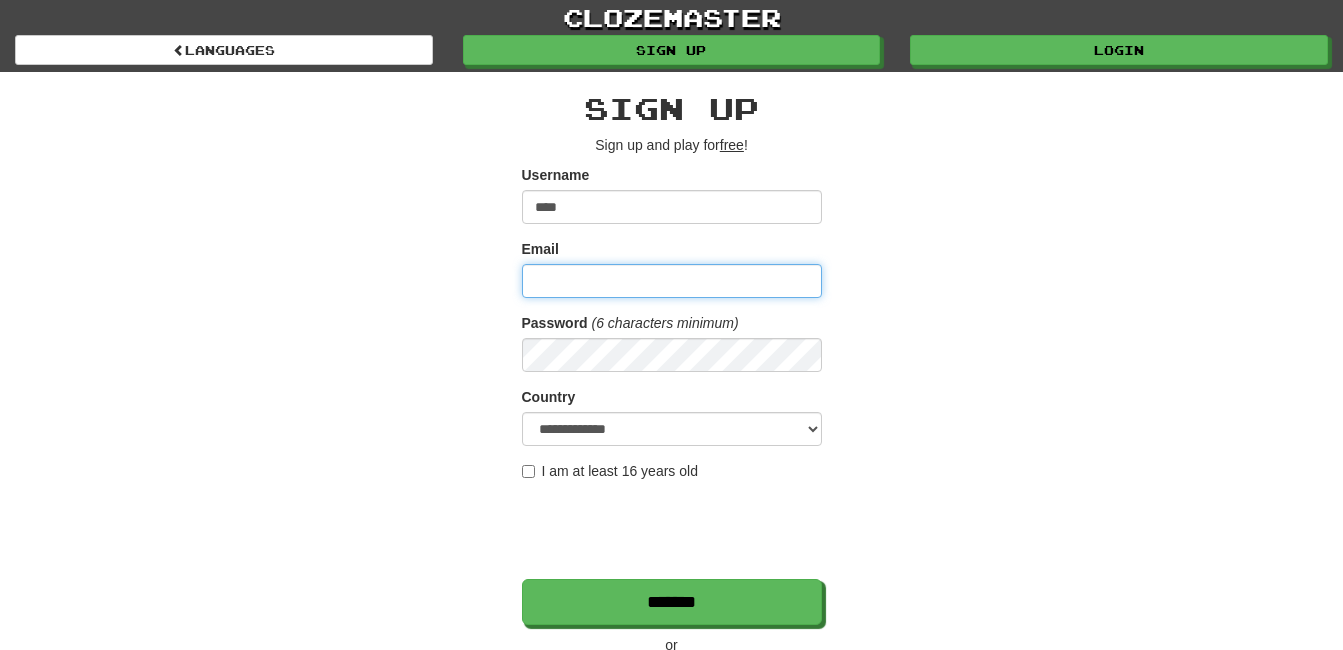 click on "Email" at bounding box center [672, 281] 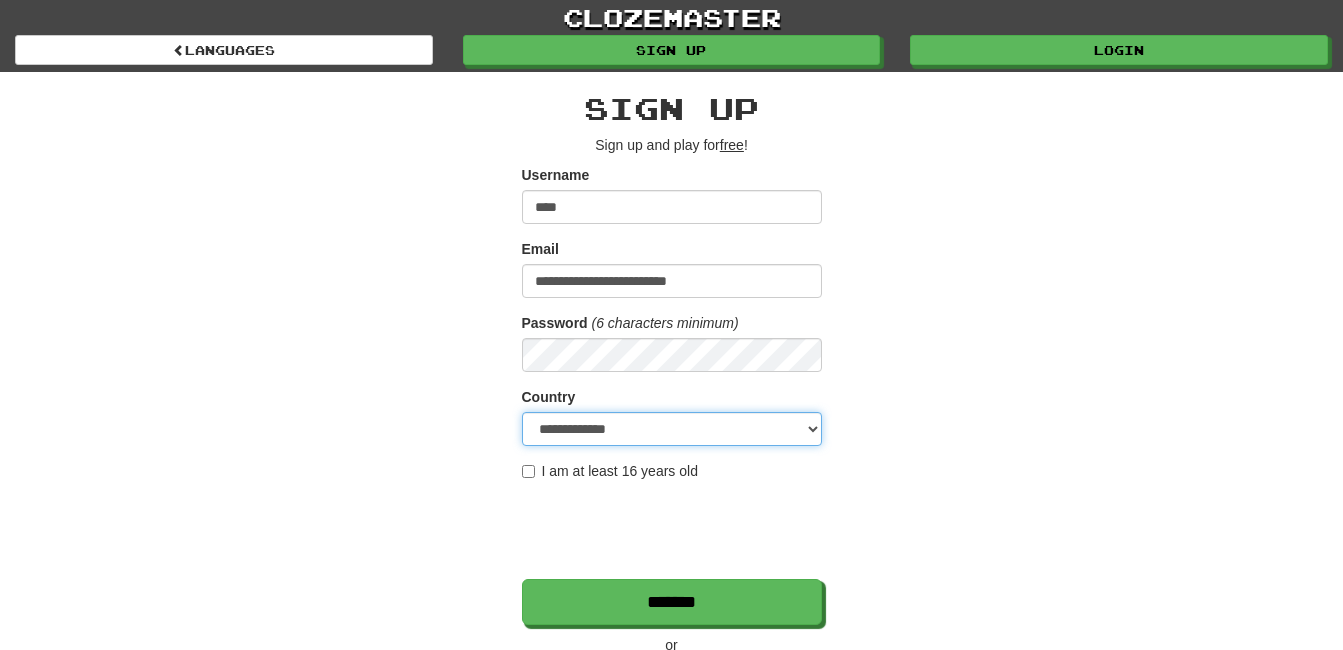 select on "**" 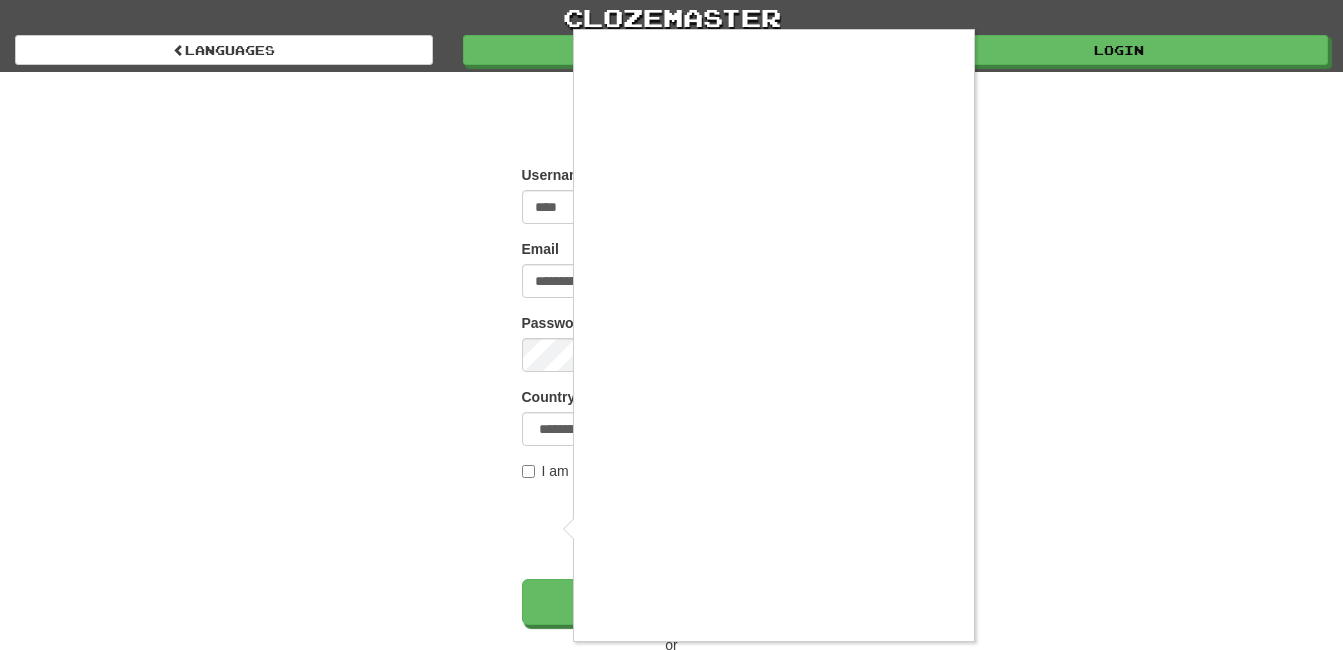 click at bounding box center [671, 325] 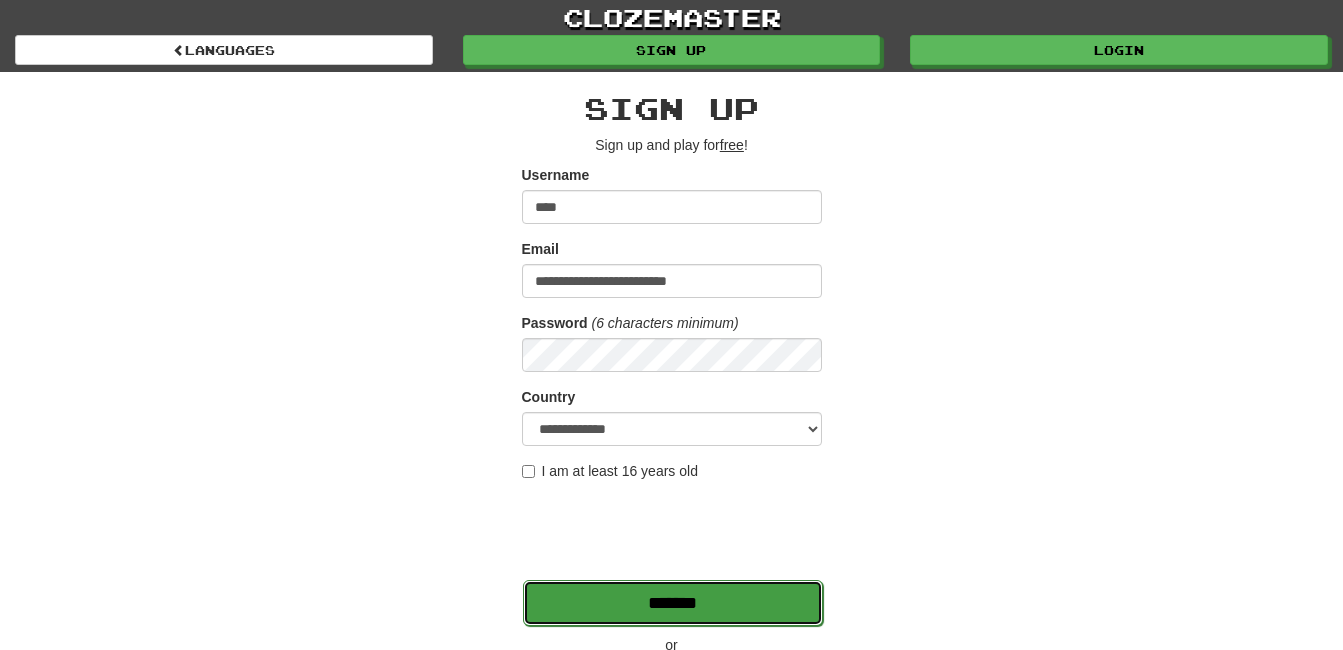 click on "*******" at bounding box center [673, 603] 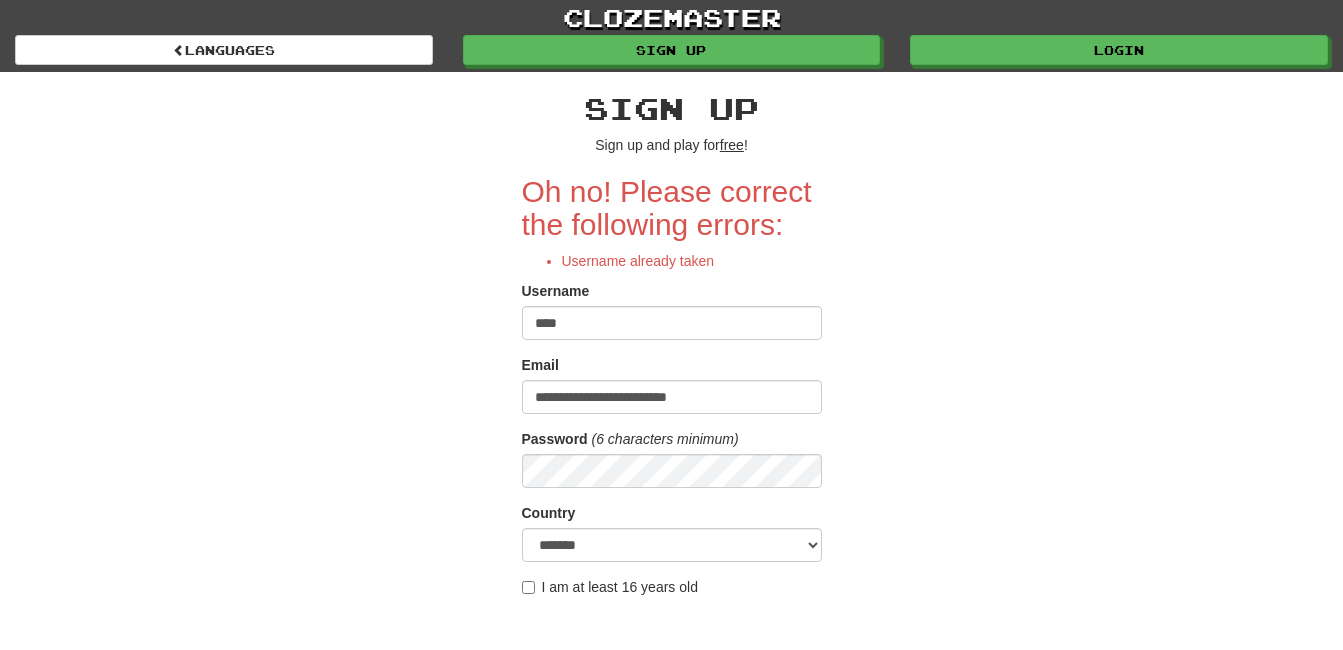 scroll, scrollTop: 0, scrollLeft: 0, axis: both 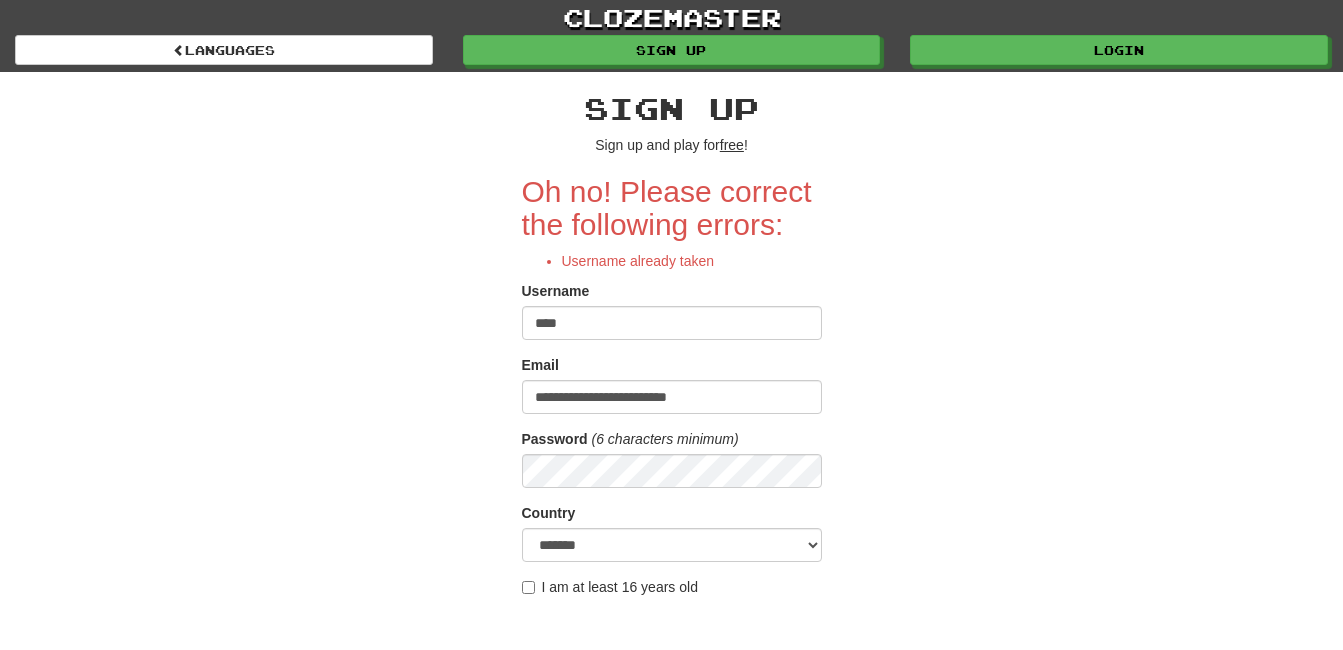 click on "****" at bounding box center [672, 323] 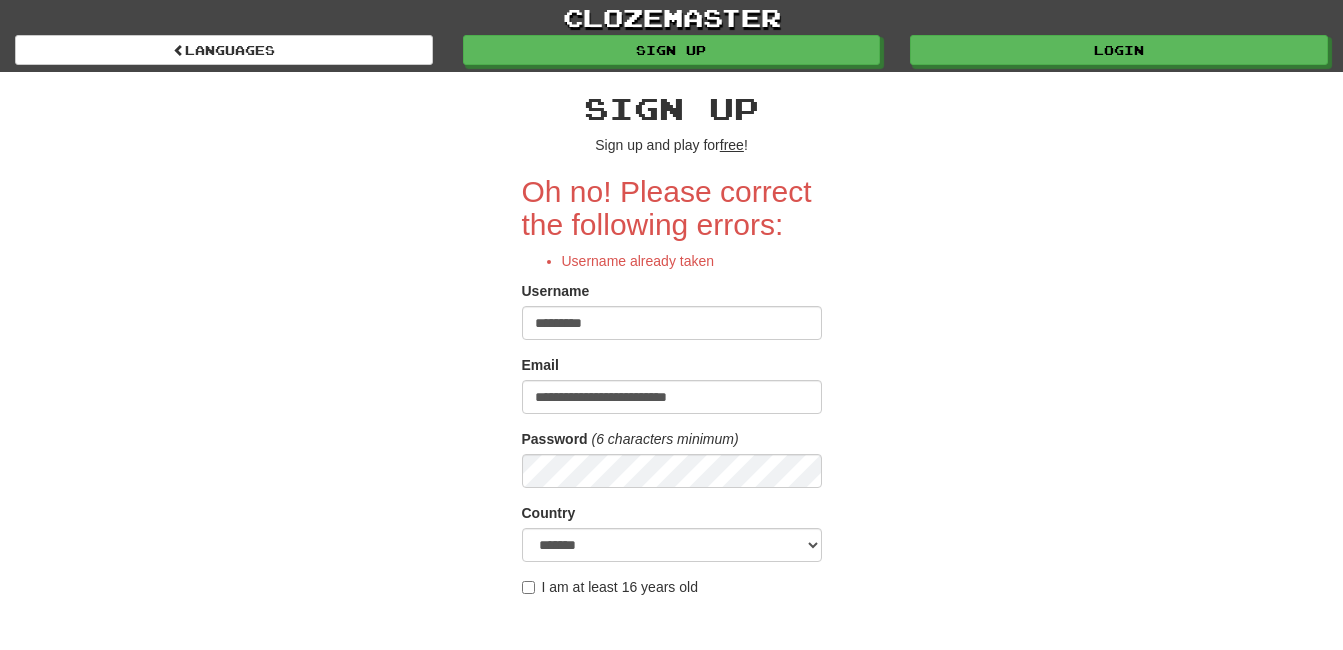 type on "*********" 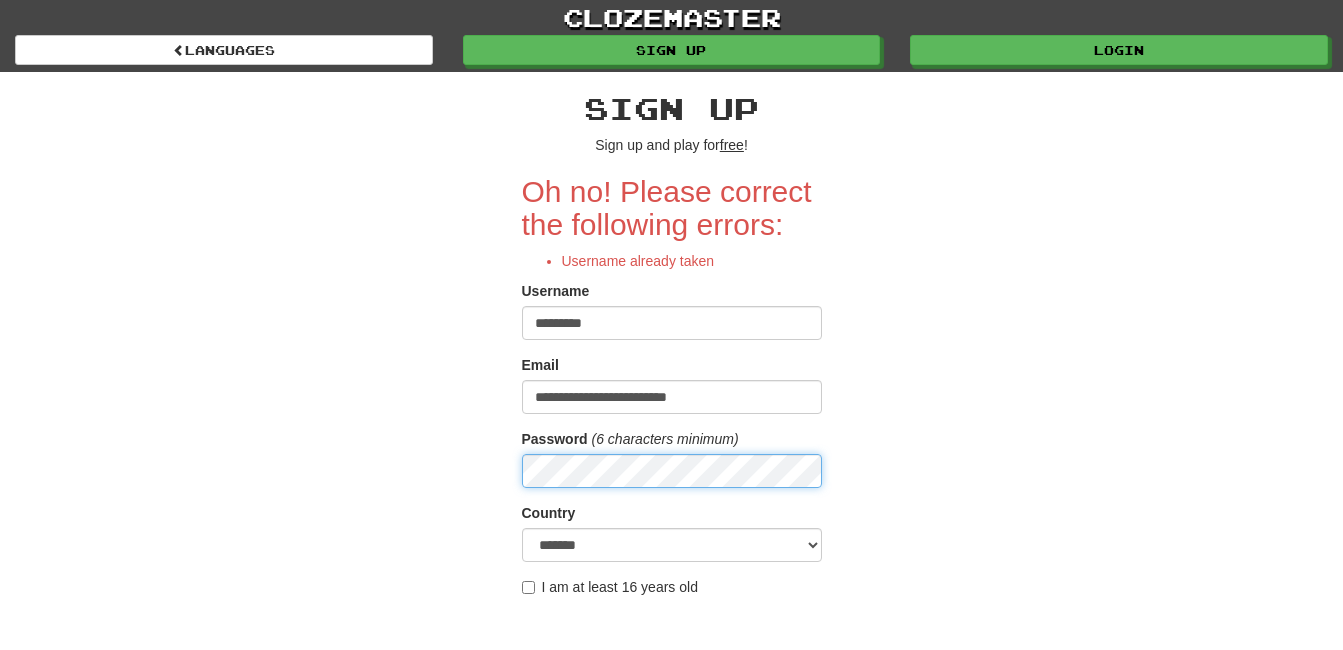 scroll, scrollTop: 568, scrollLeft: 0, axis: vertical 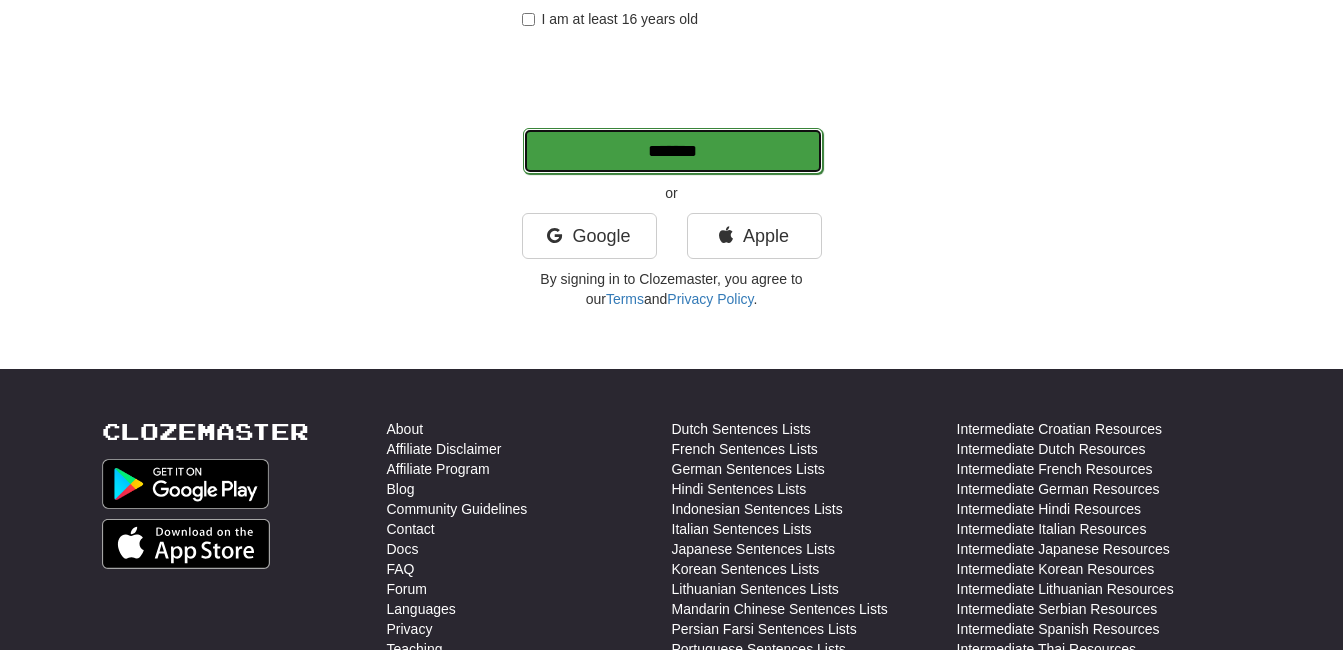 click on "*******" at bounding box center [673, 151] 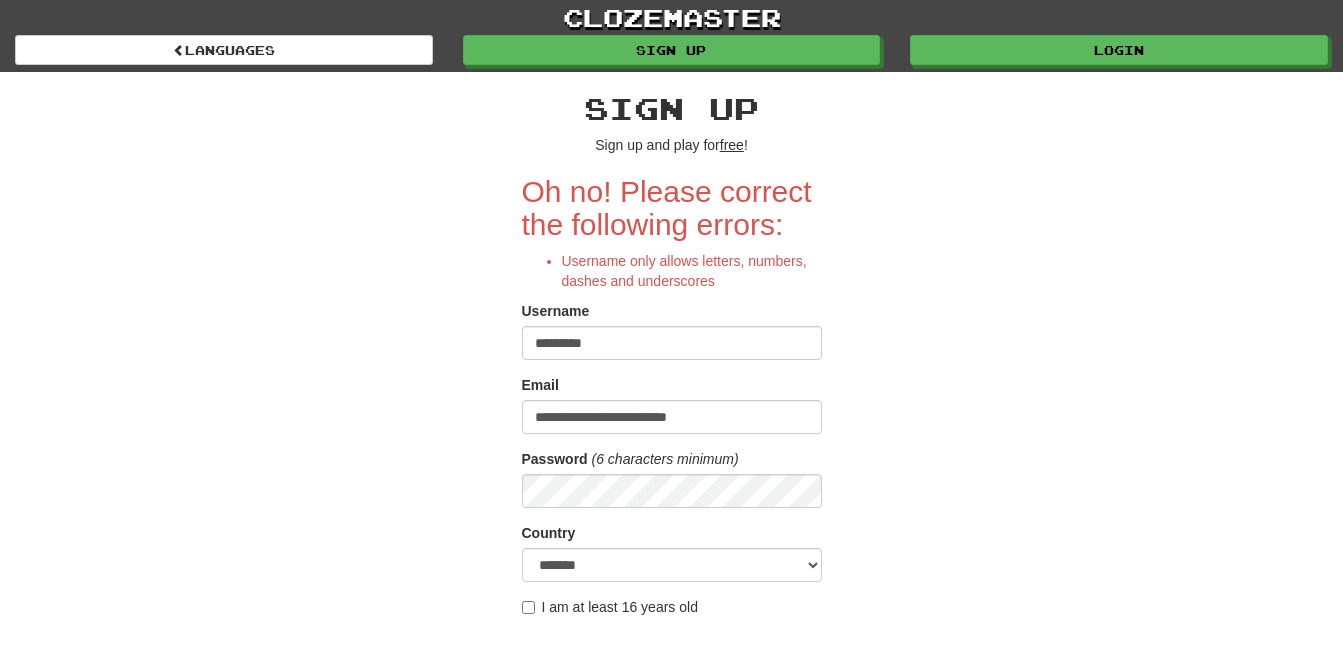scroll, scrollTop: 0, scrollLeft: 0, axis: both 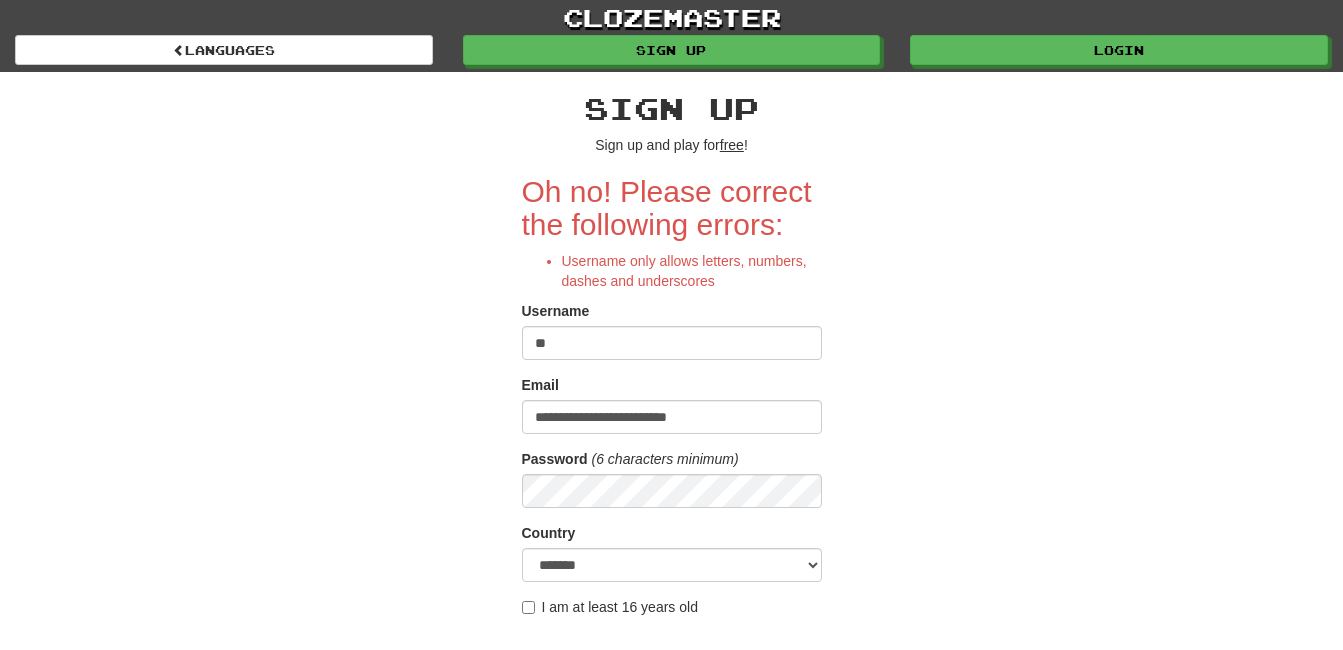type on "*" 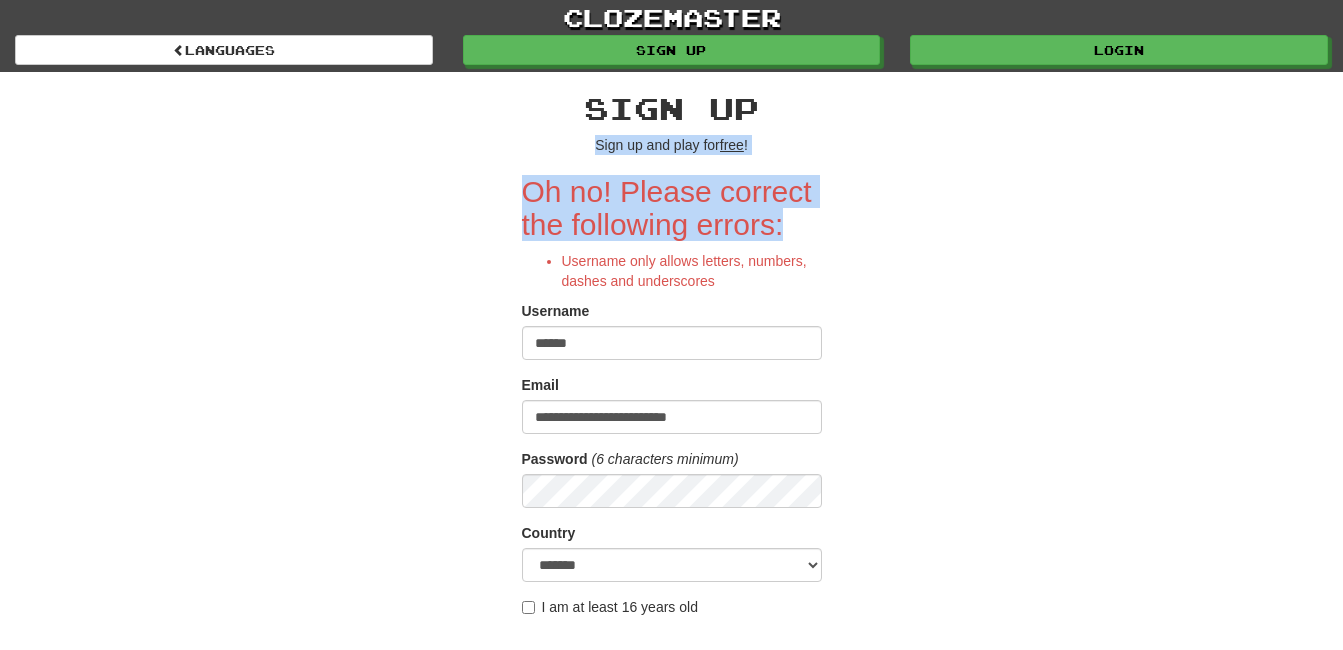 drag, startPoint x: 1342, startPoint y: 228, endPoint x: 1357, endPoint y: 98, distance: 130.86252 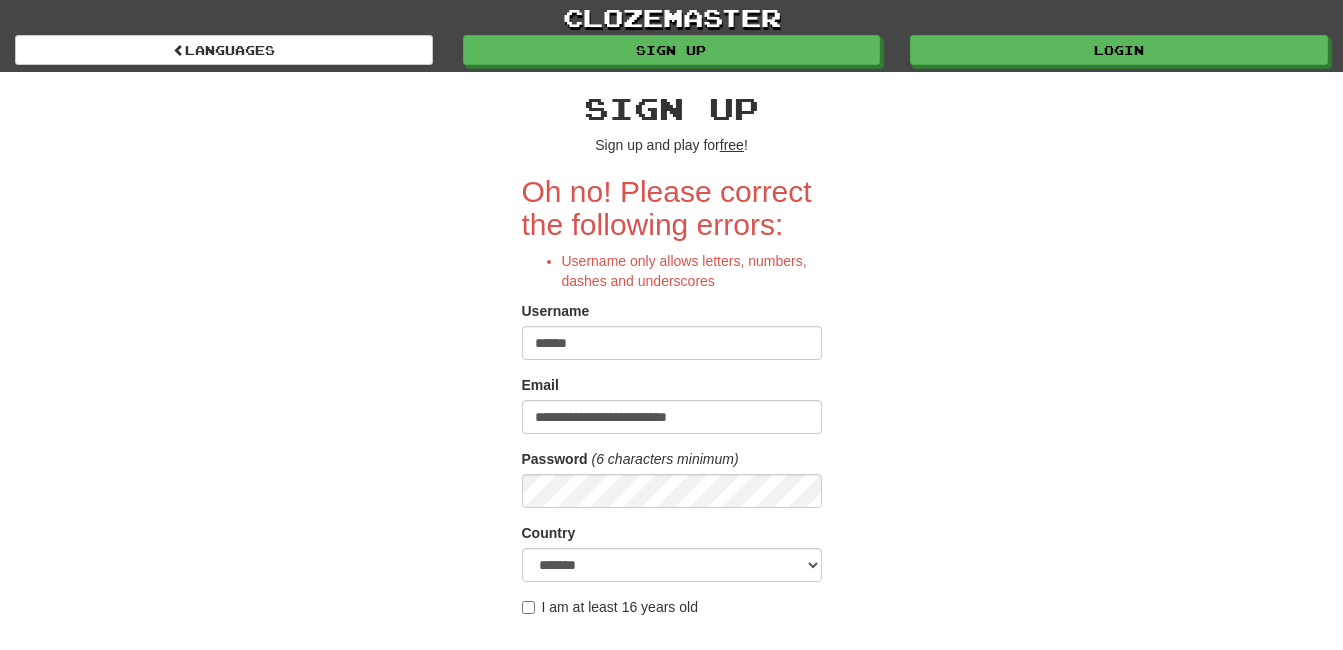 click on "**********" at bounding box center [672, 489] 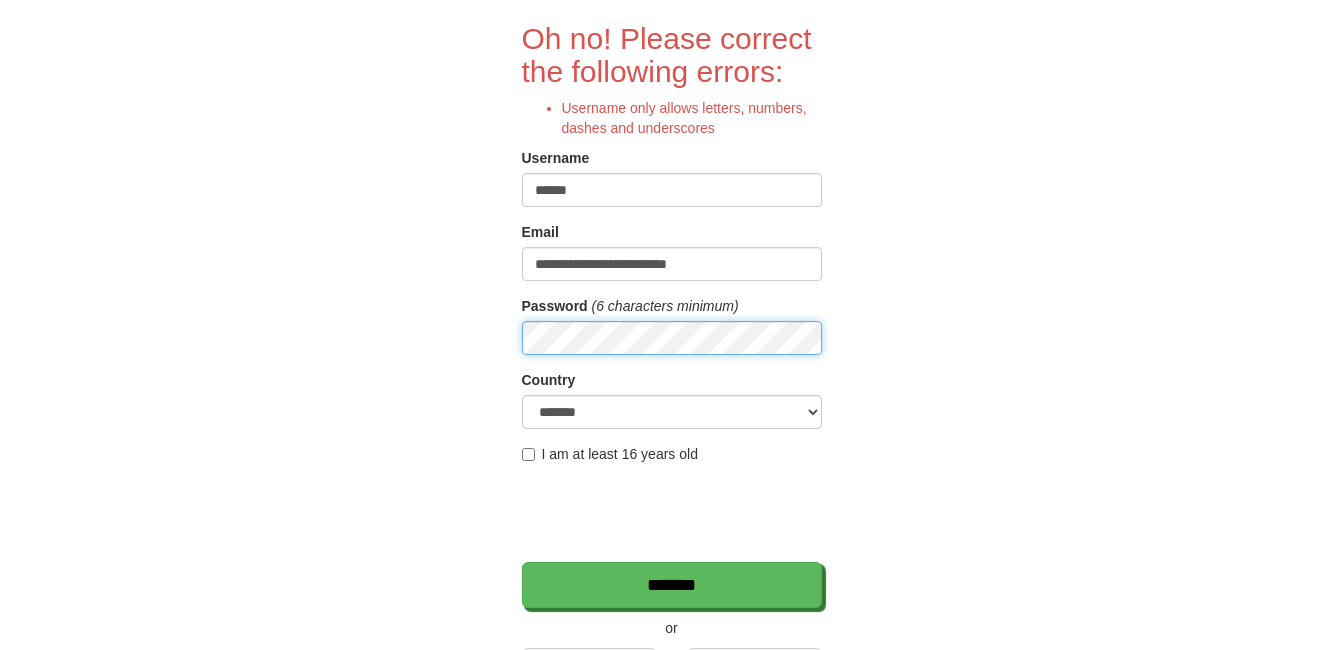 scroll, scrollTop: 155, scrollLeft: 0, axis: vertical 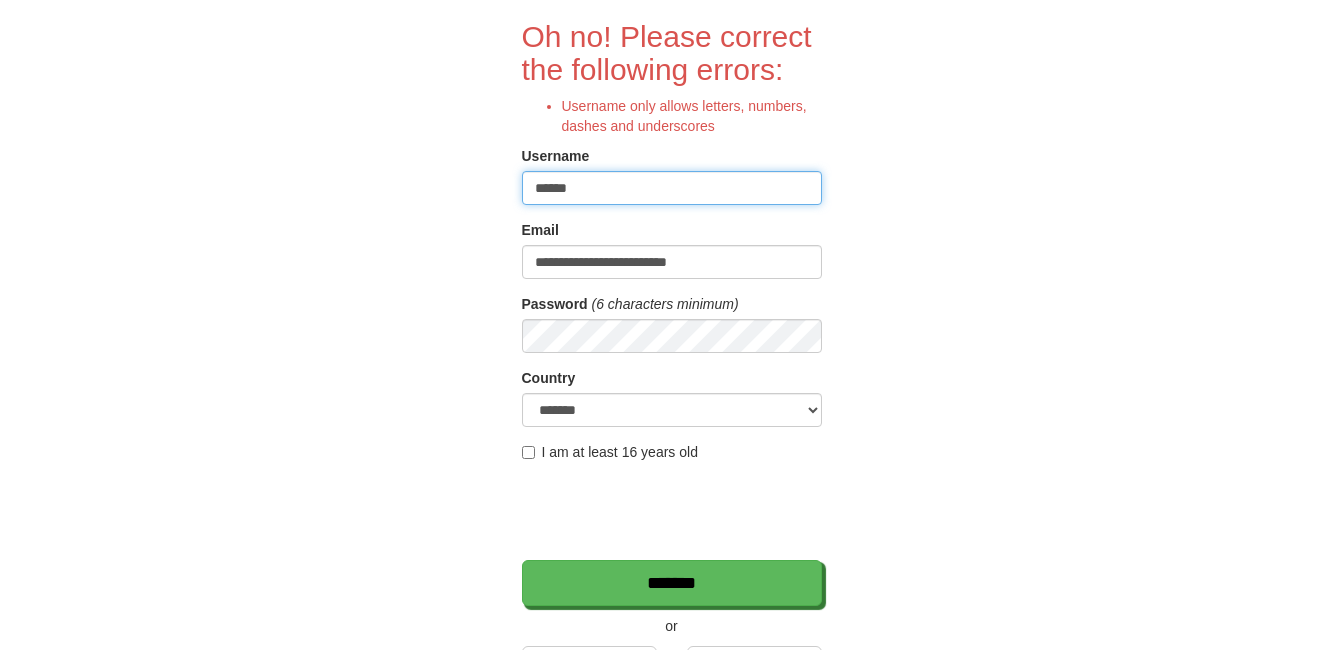 click on "******" at bounding box center [672, 188] 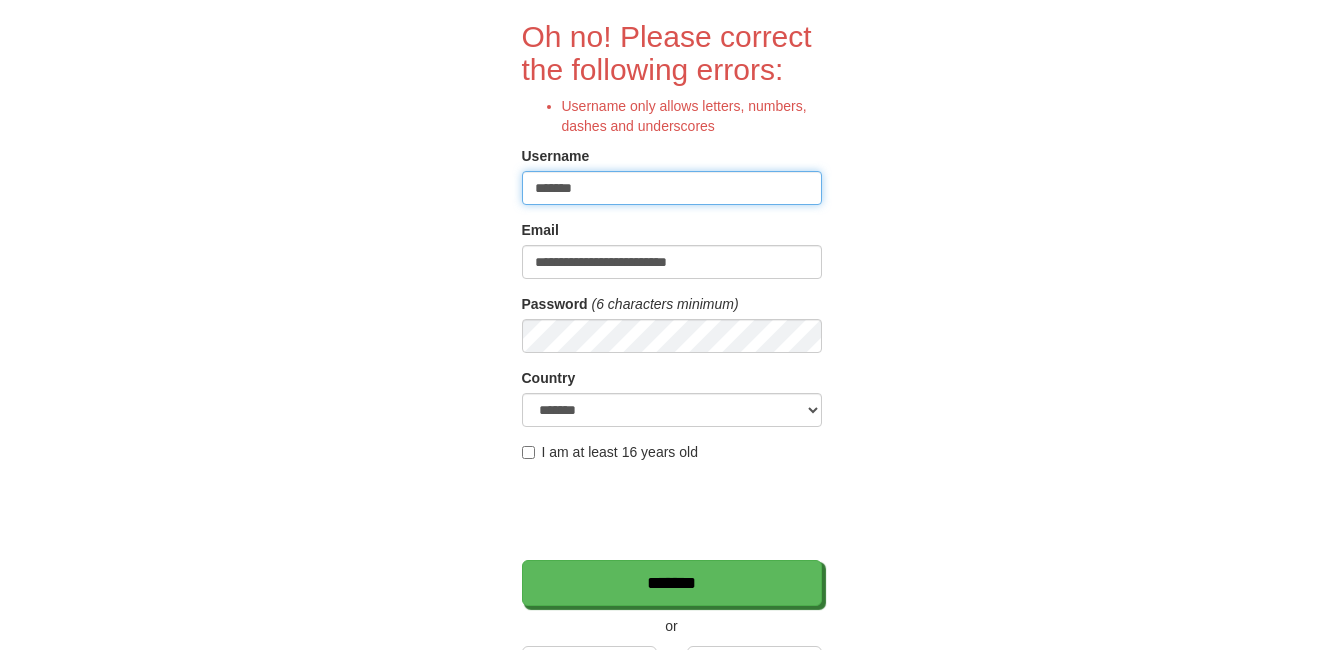 type on "******" 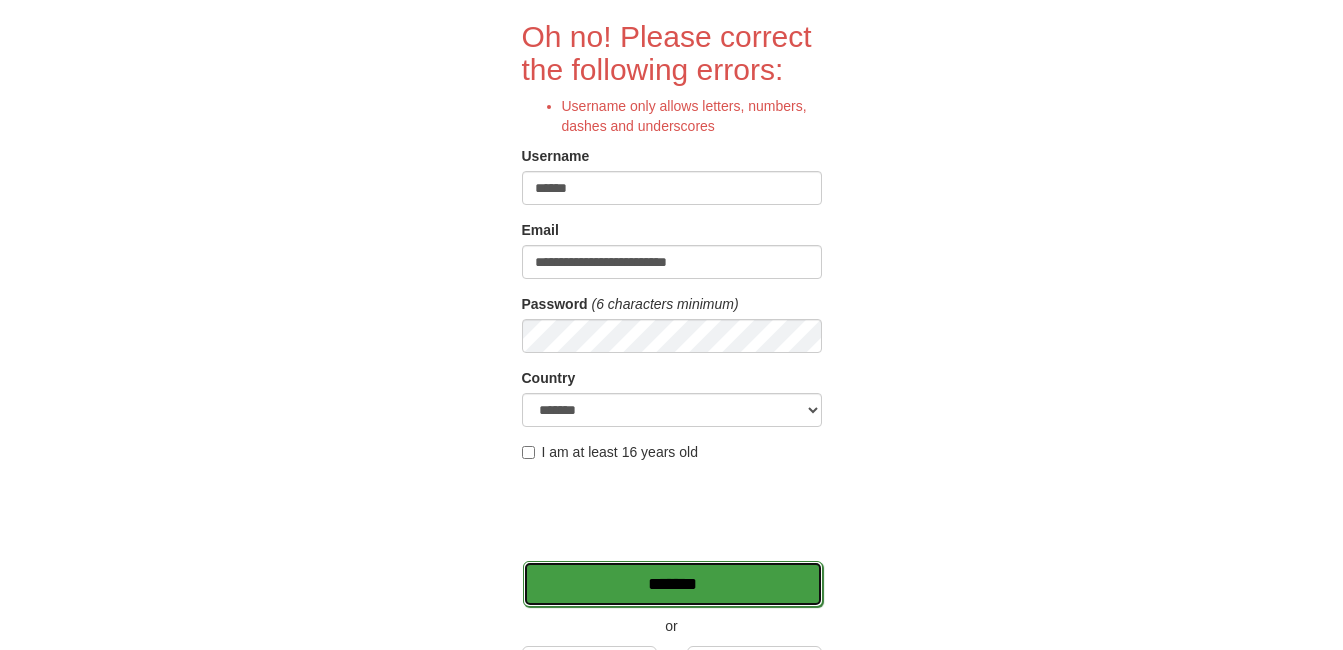 click on "*******" at bounding box center [673, 584] 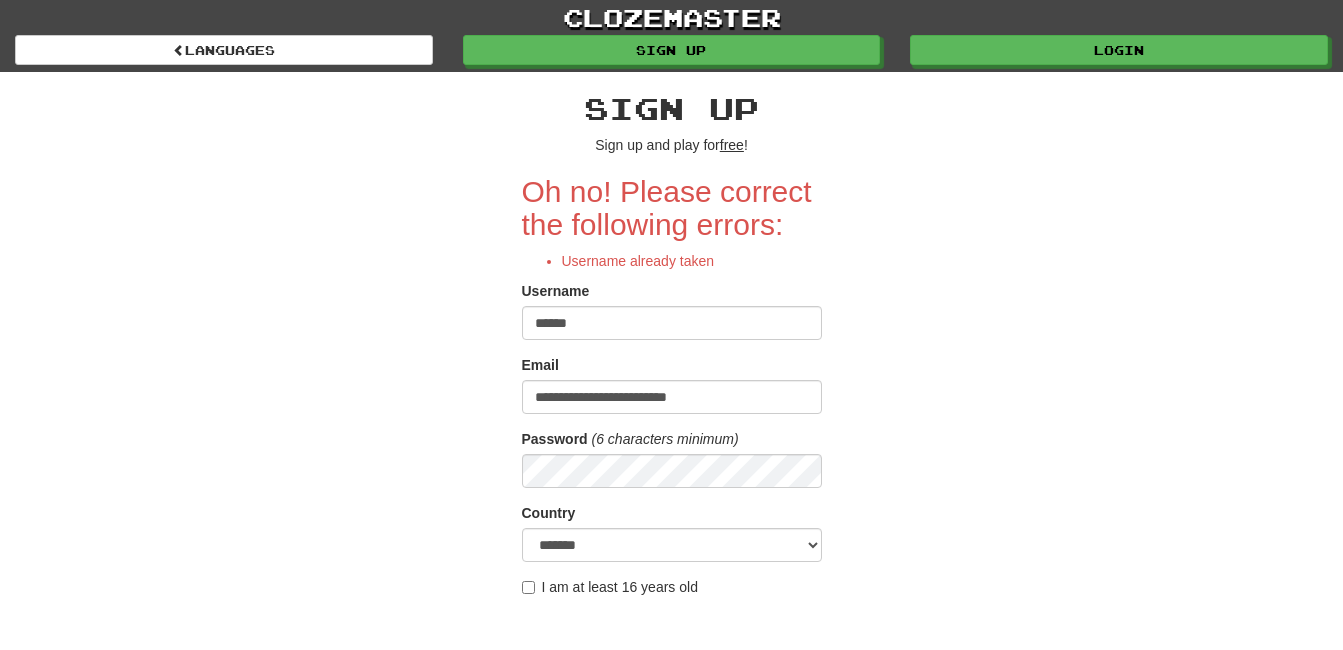 scroll, scrollTop: 0, scrollLeft: 0, axis: both 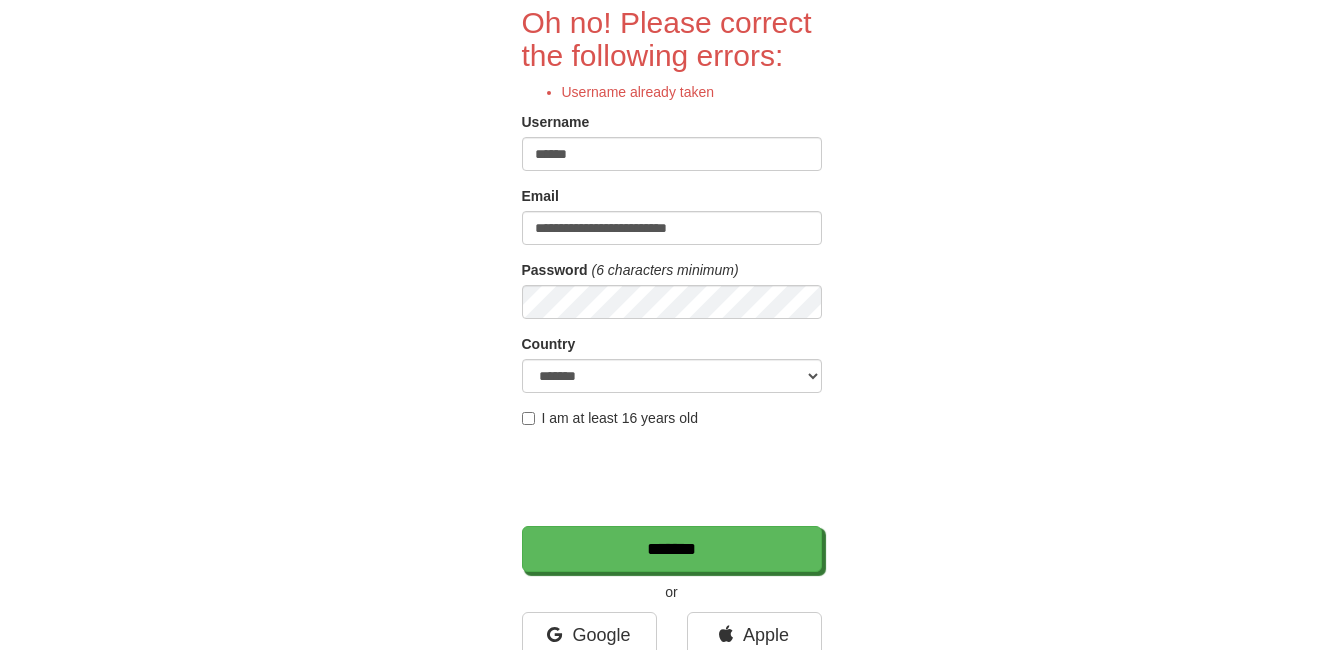 type on "******" 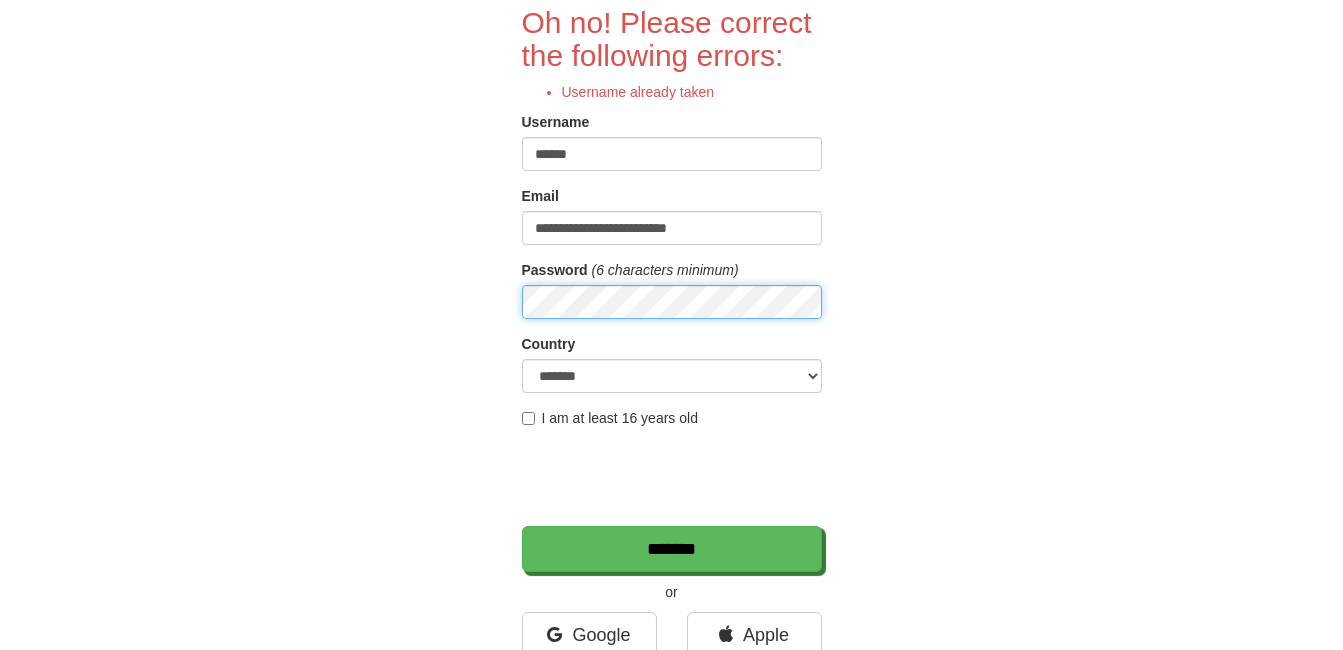 scroll, scrollTop: 737, scrollLeft: 0, axis: vertical 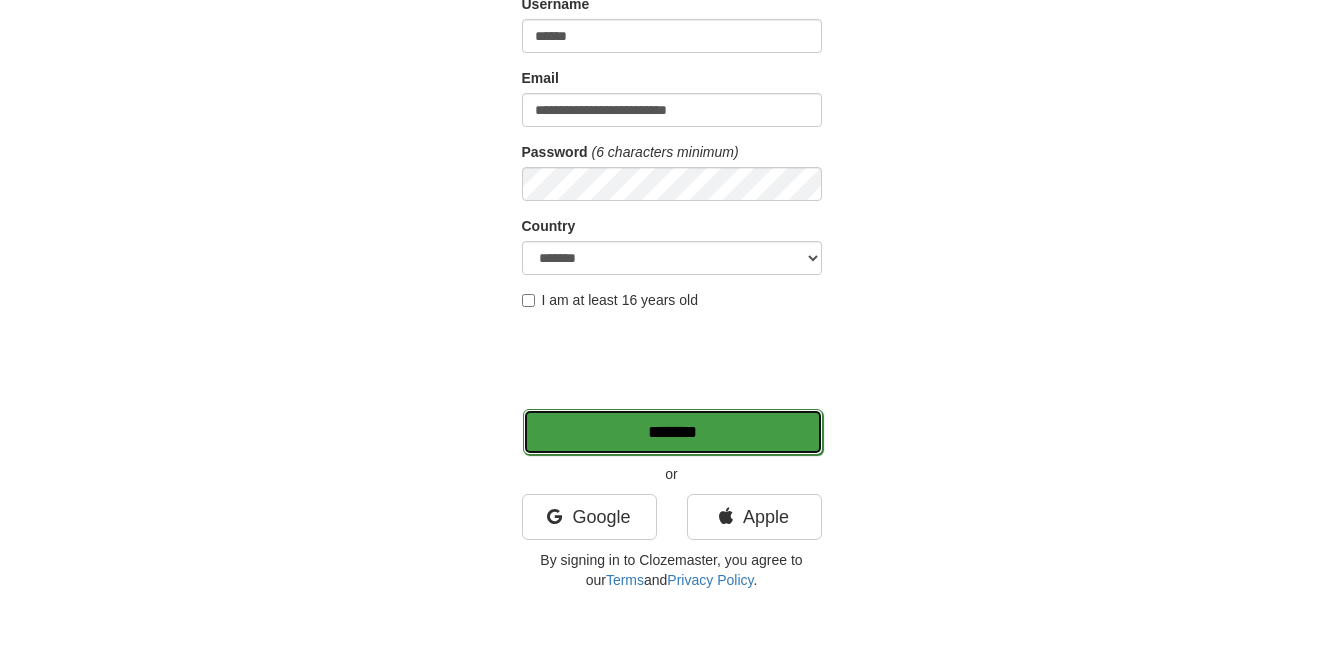 click on "*******" at bounding box center [673, 432] 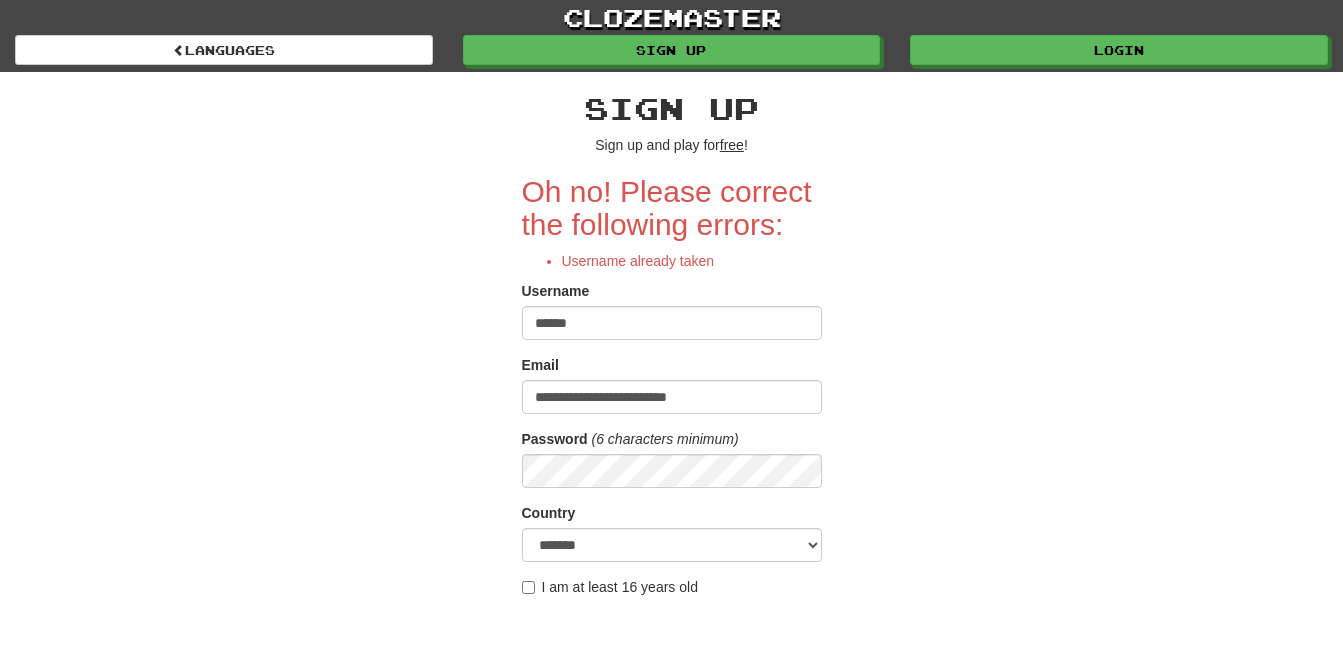 scroll, scrollTop: 0, scrollLeft: 0, axis: both 